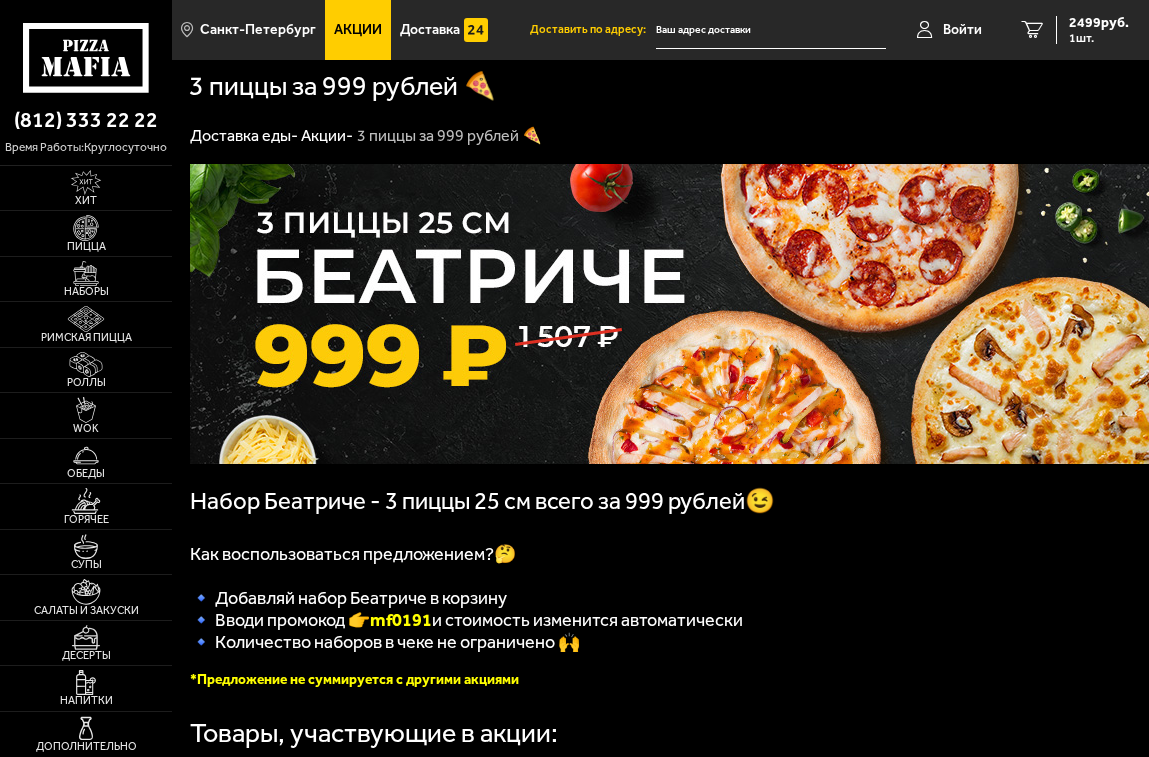 scroll, scrollTop: 0, scrollLeft: 0, axis: both 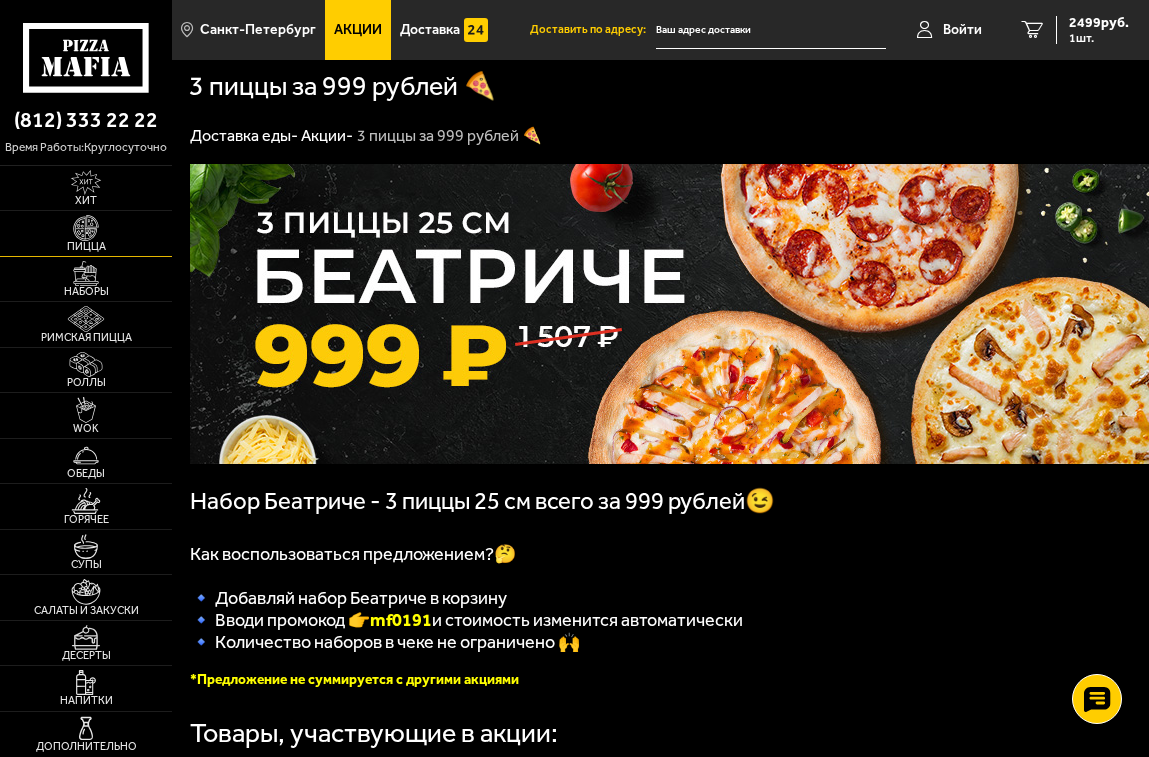 click on "Пицца" at bounding box center (86, 246) 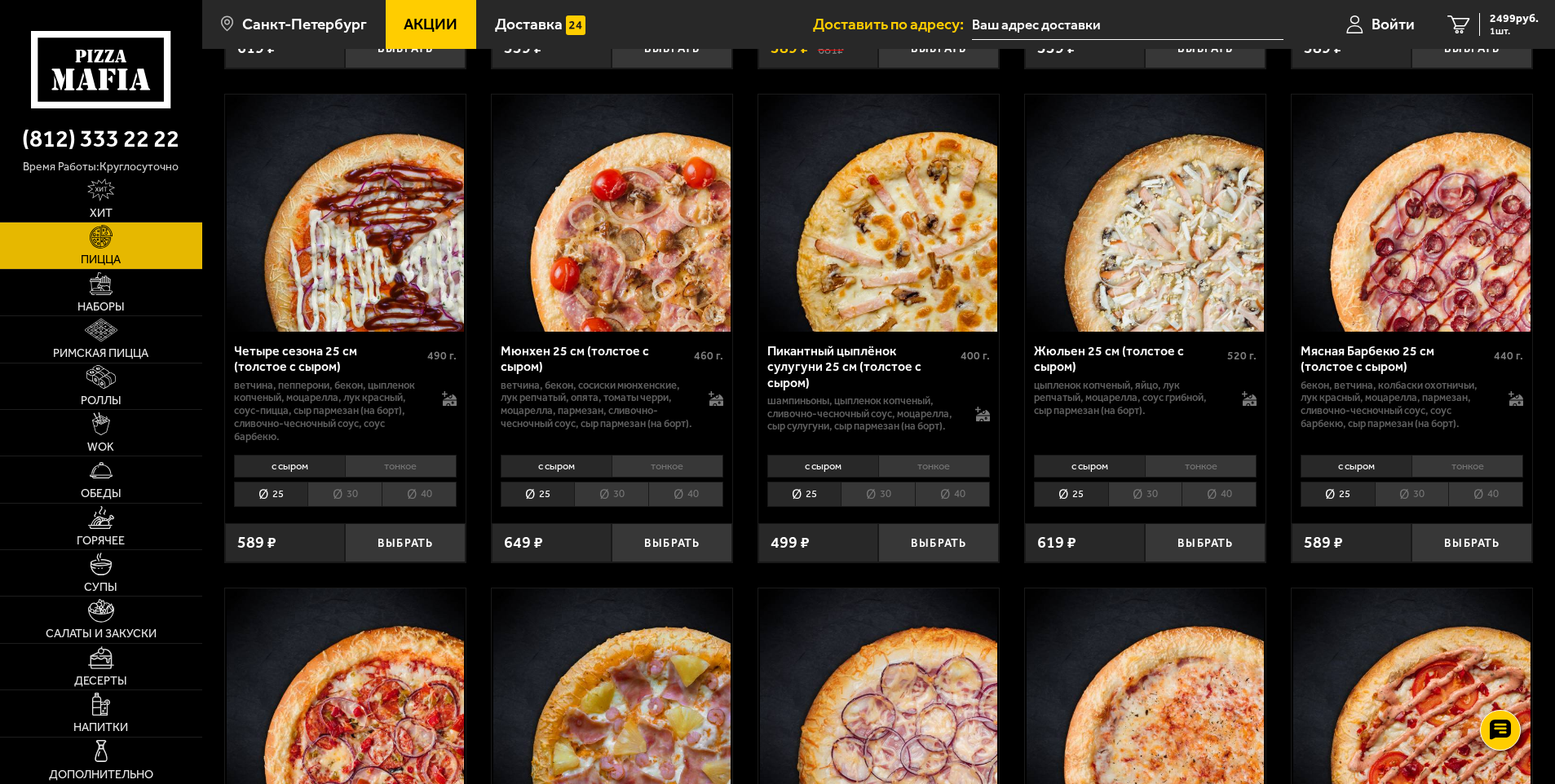 scroll, scrollTop: 2608, scrollLeft: 0, axis: vertical 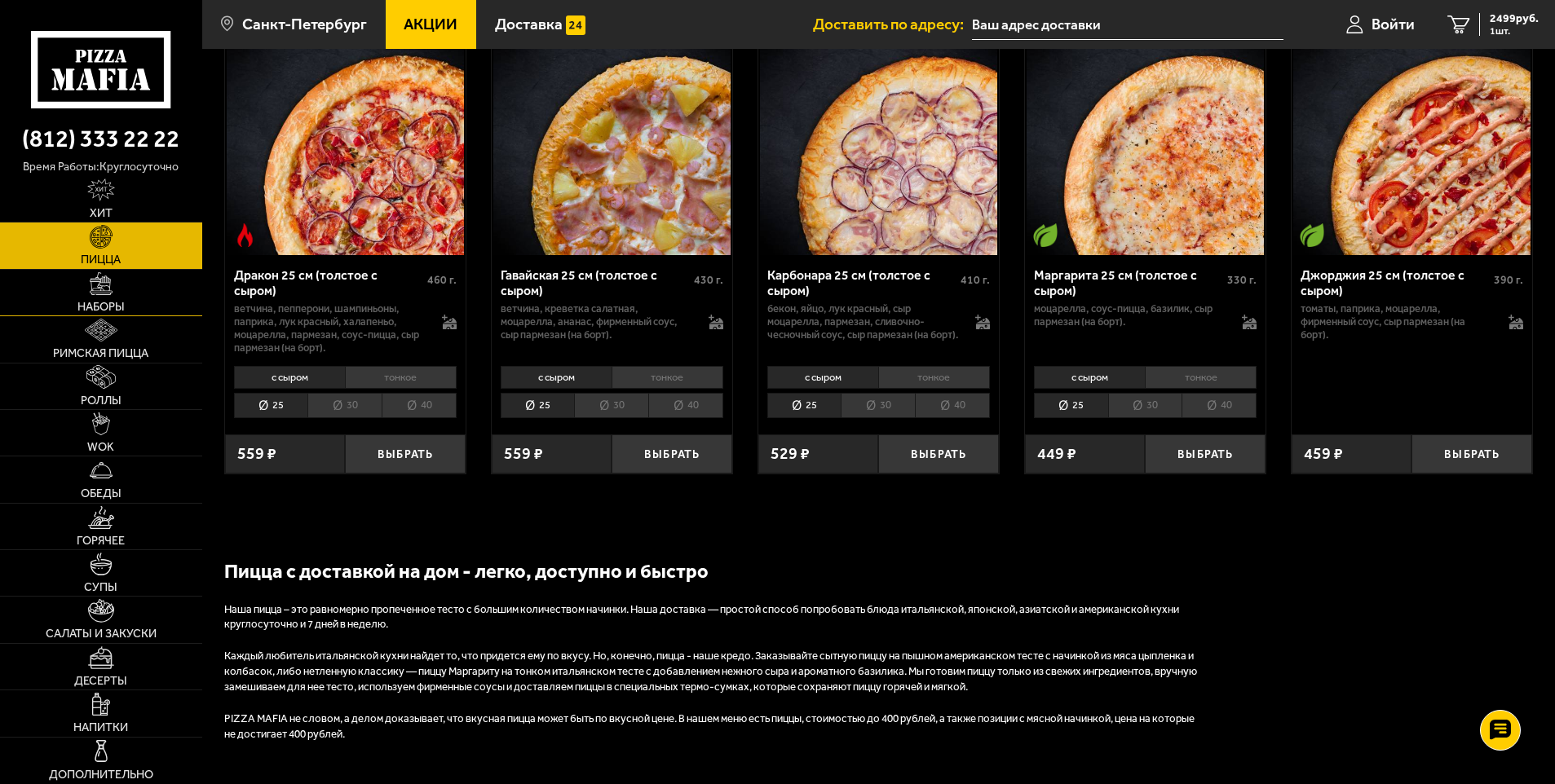 click on "Наборы" at bounding box center [101, 307] 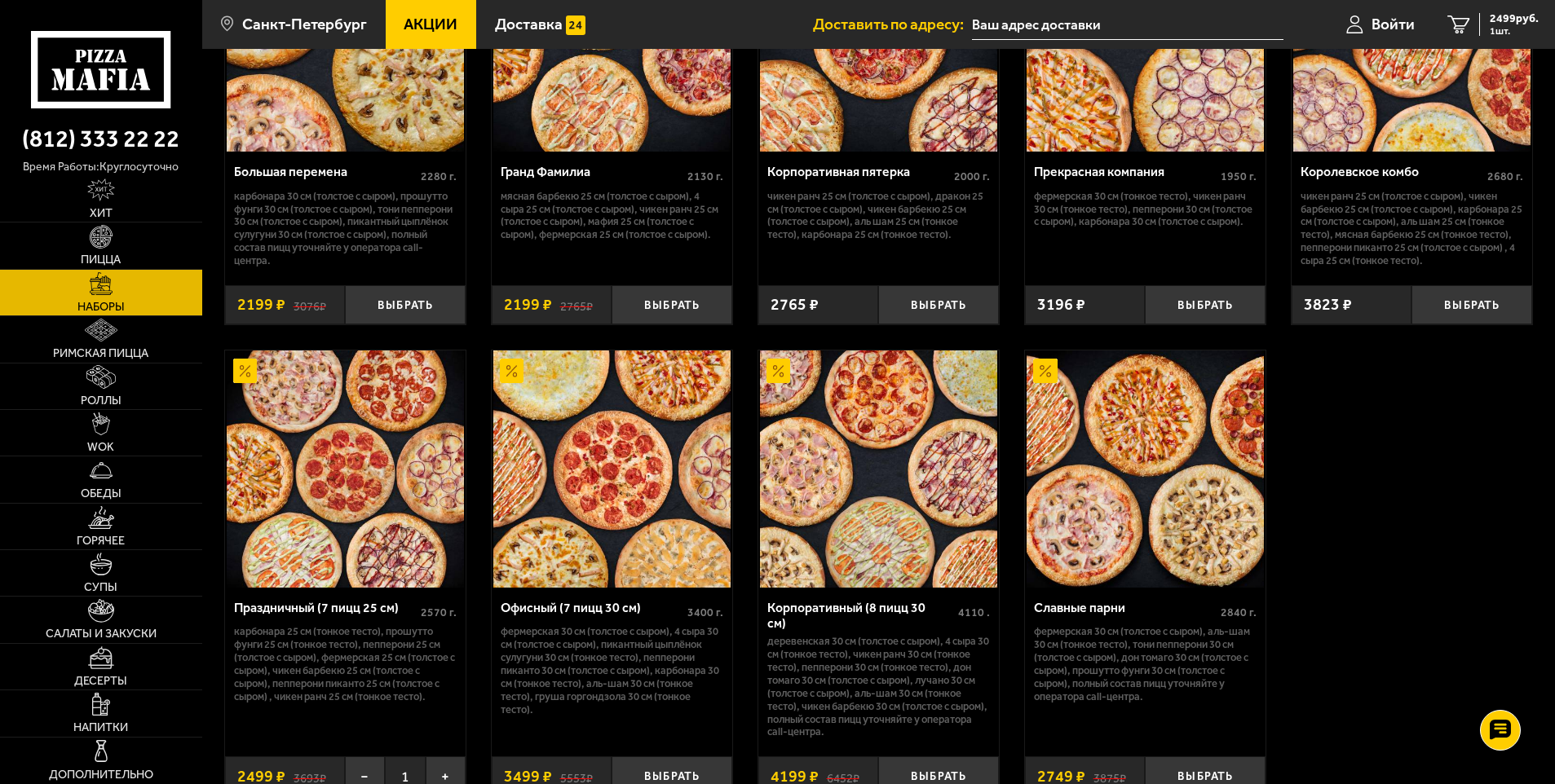 scroll, scrollTop: 2492, scrollLeft: 0, axis: vertical 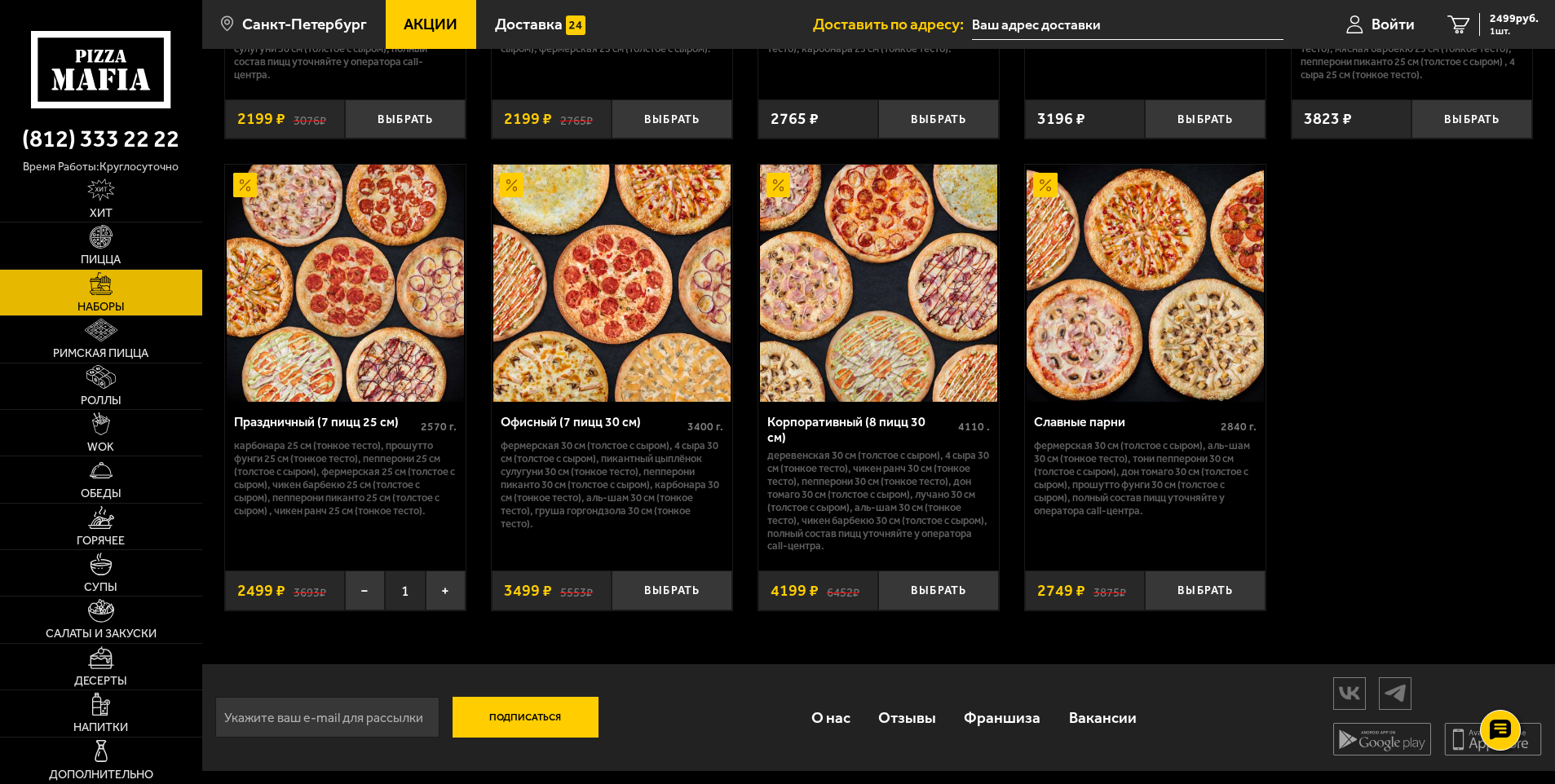 click on "Акции" at bounding box center [431, 24] 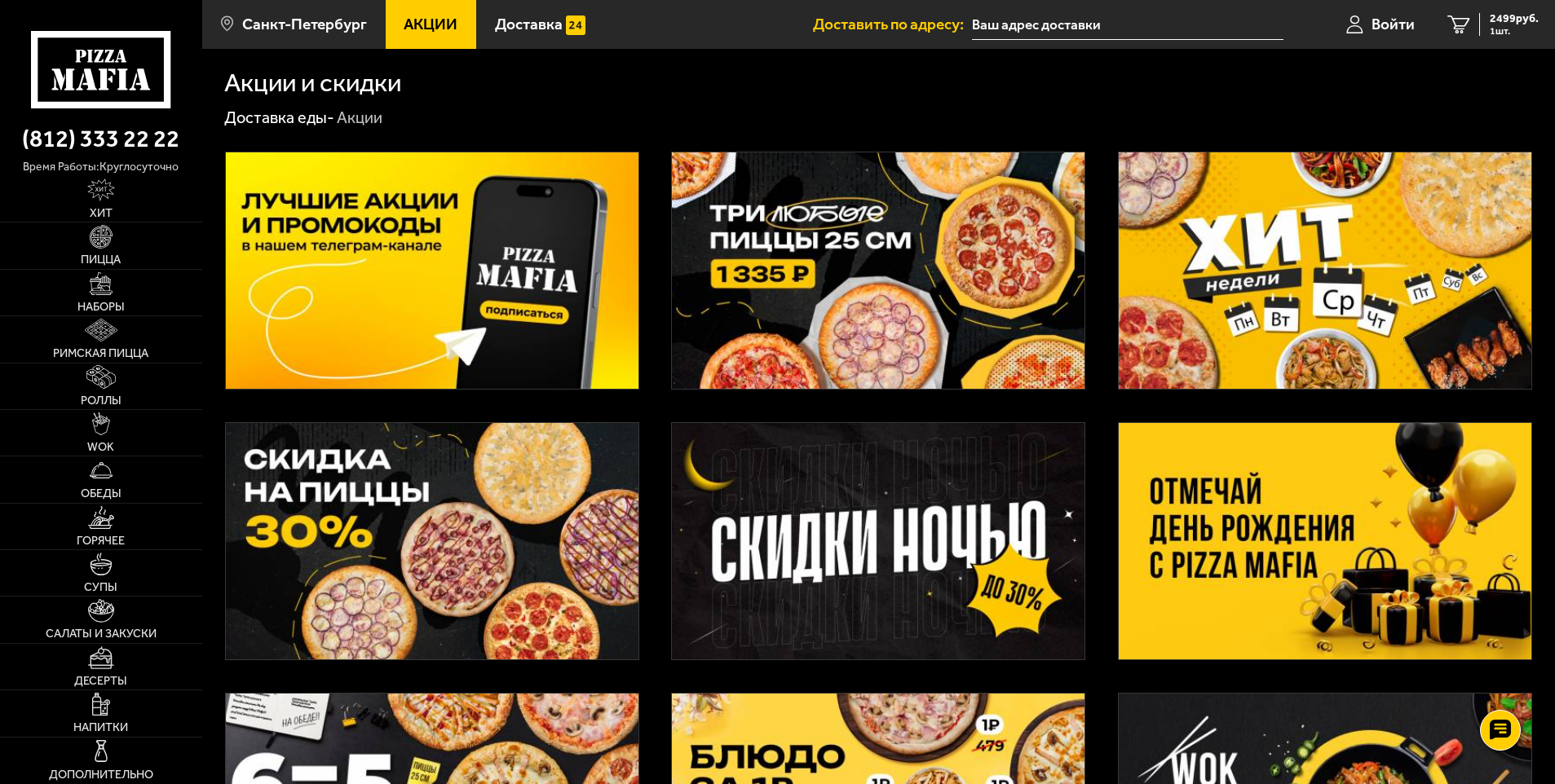 scroll, scrollTop: 0, scrollLeft: 0, axis: both 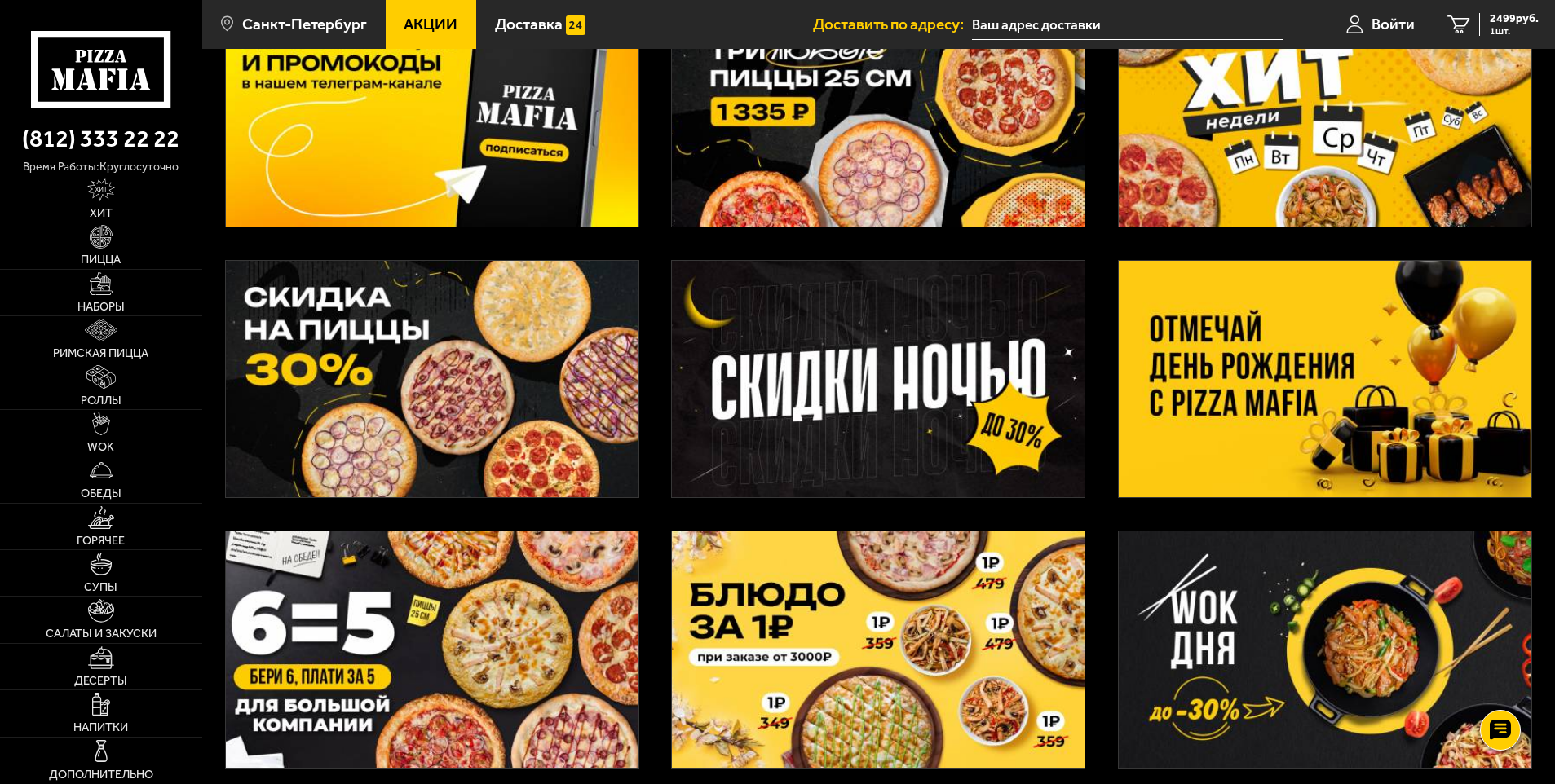 click at bounding box center [1325, 379] 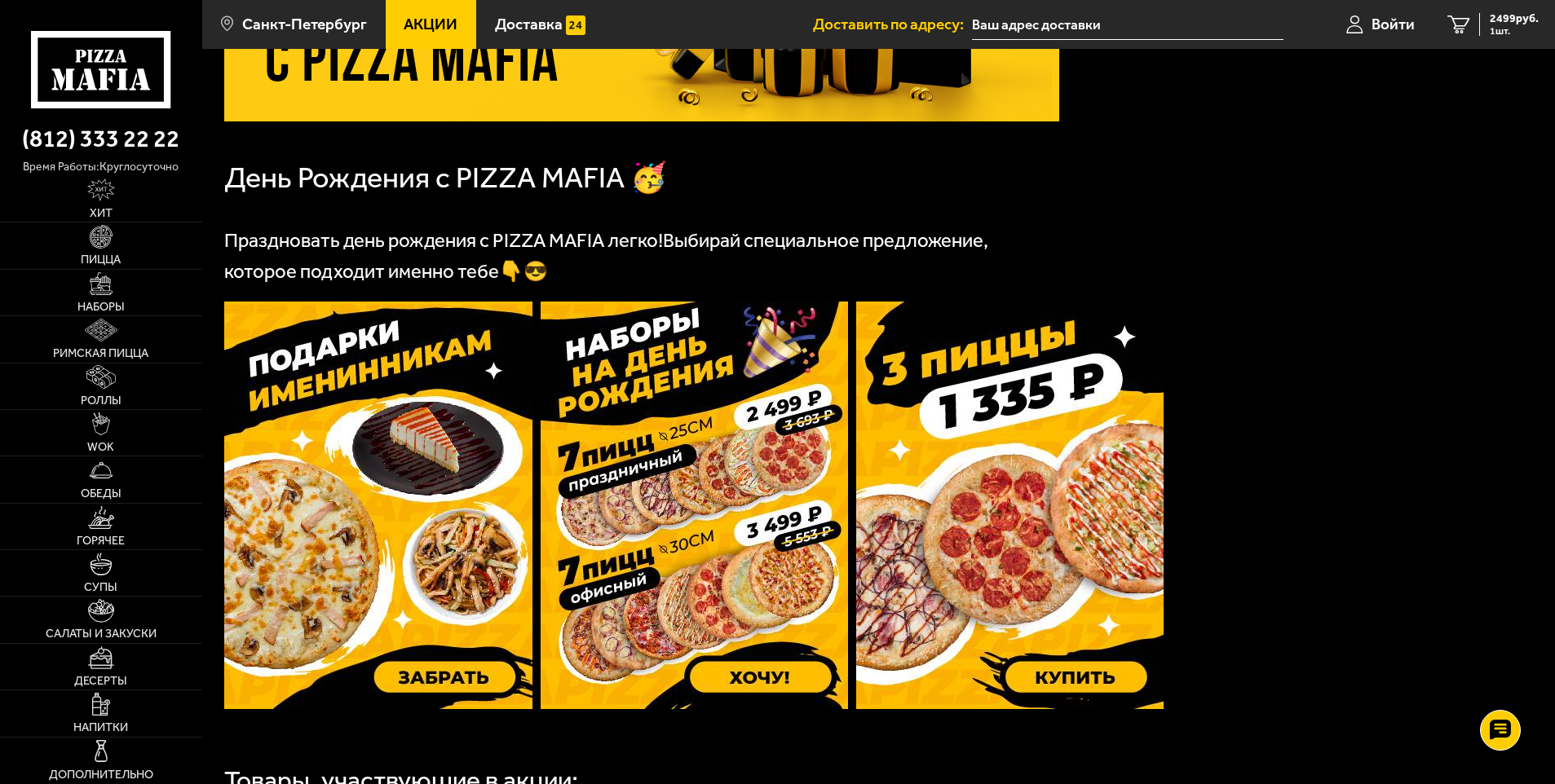 scroll, scrollTop: 103, scrollLeft: 0, axis: vertical 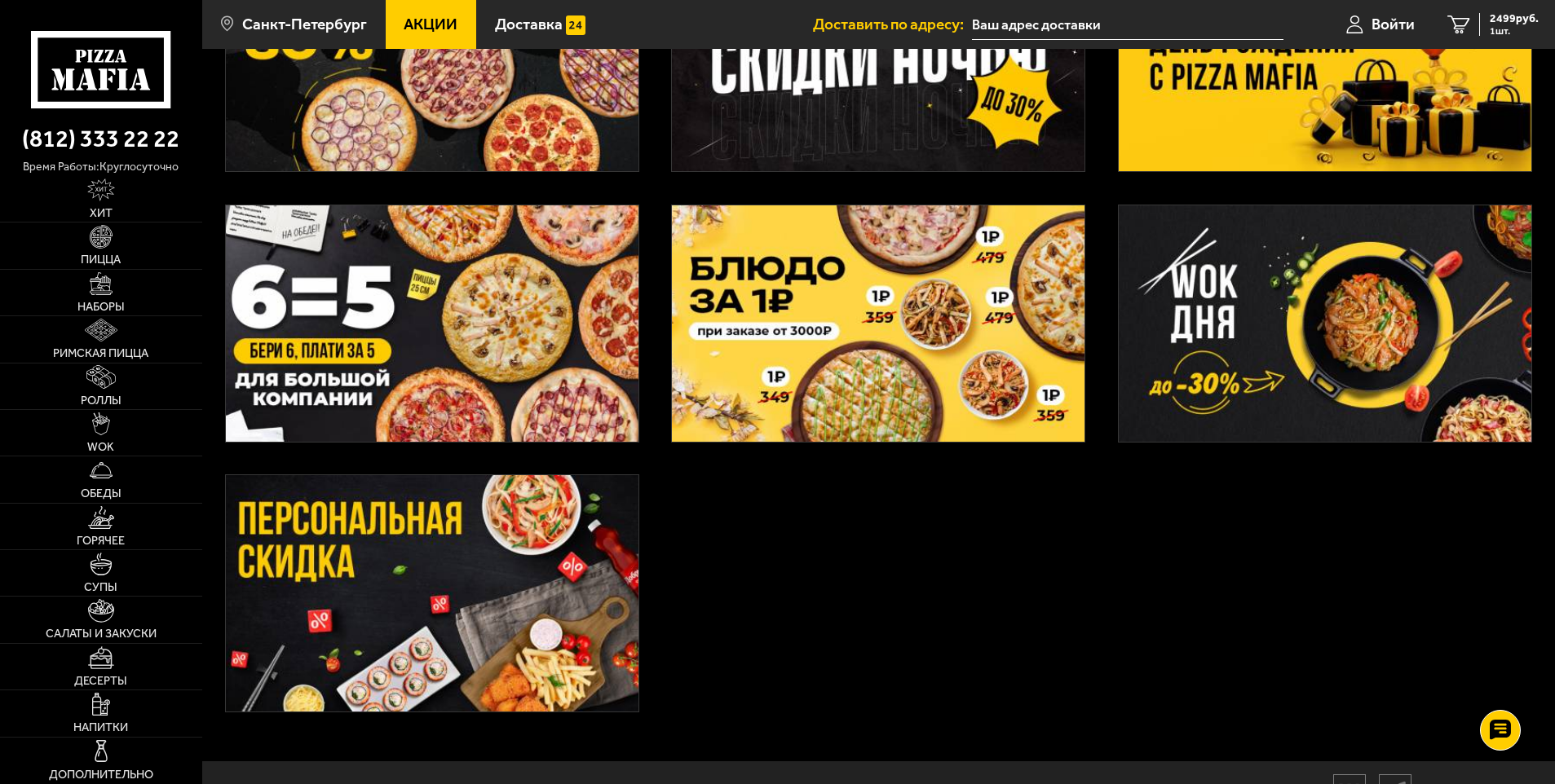 click at bounding box center (432, 324) 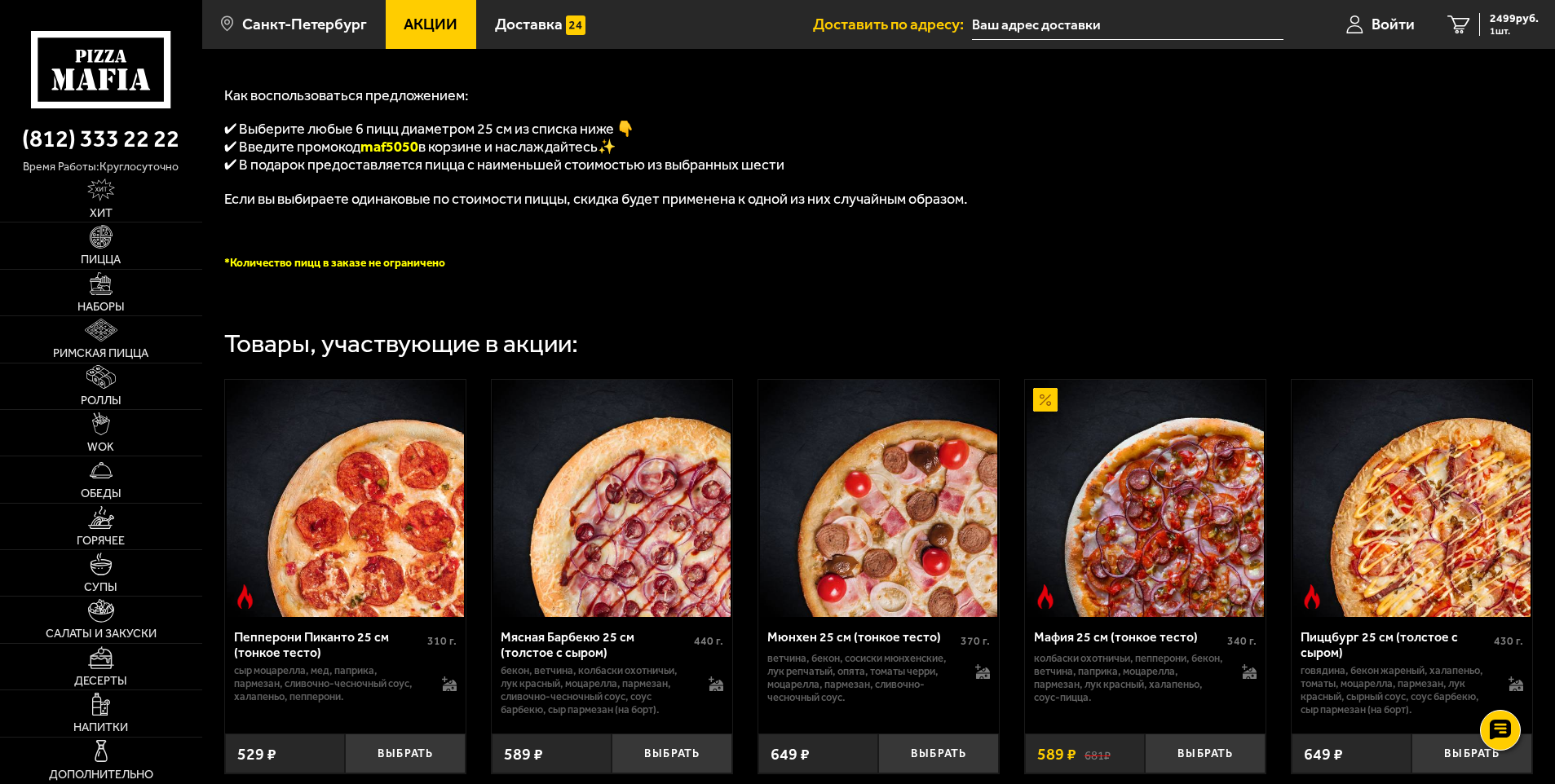 scroll, scrollTop: 407, scrollLeft: 0, axis: vertical 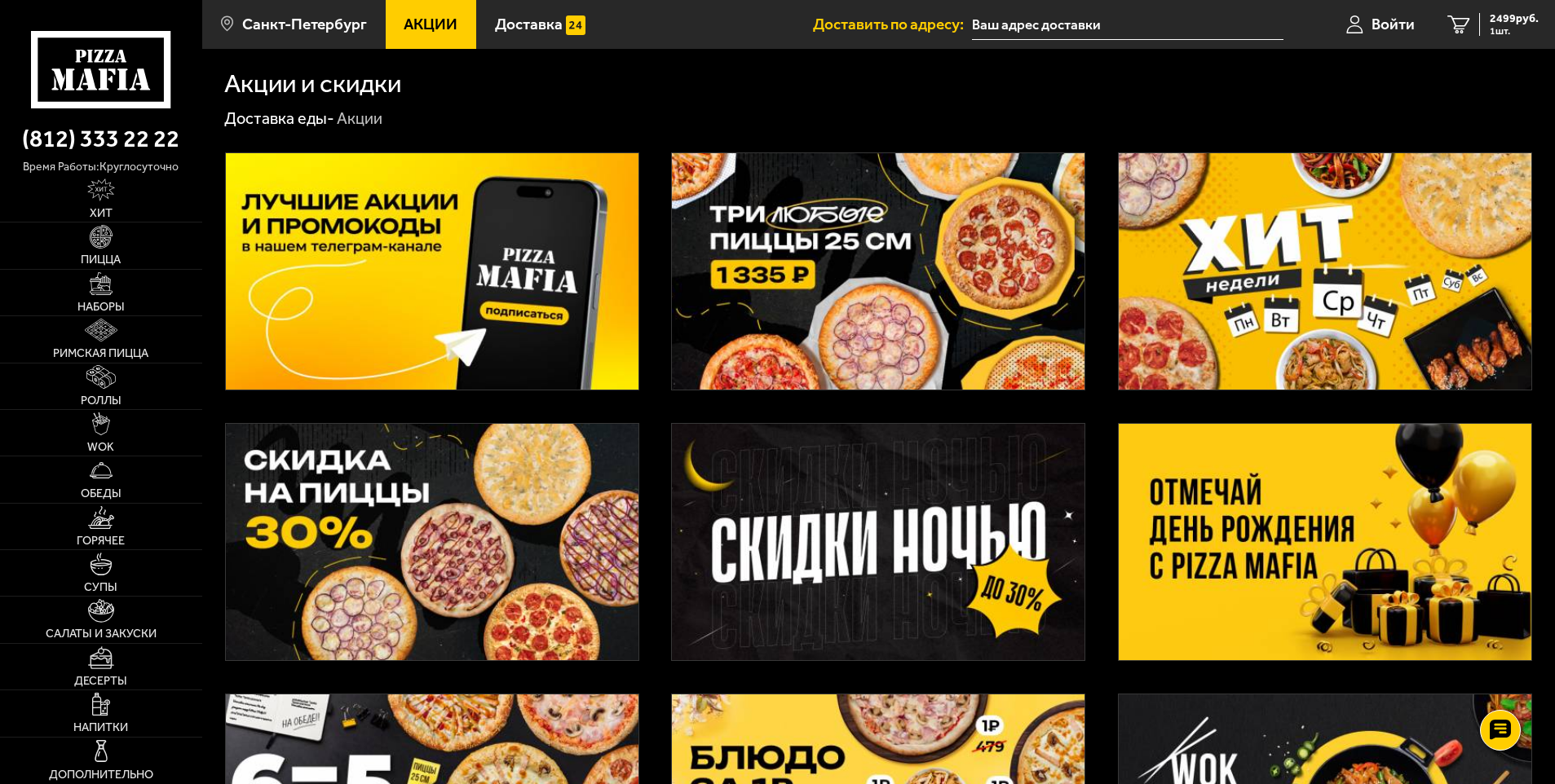 click at bounding box center [432, 271] 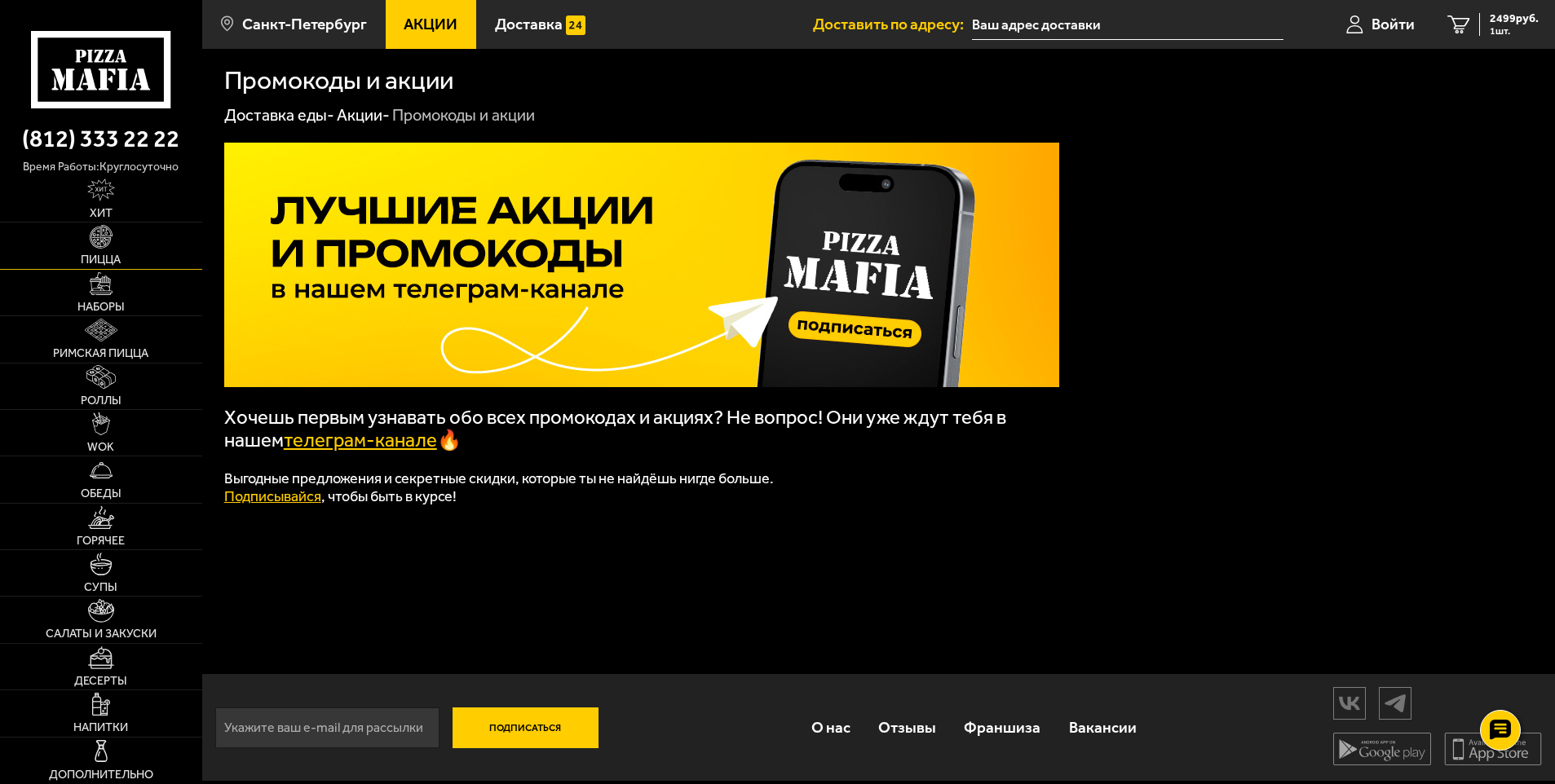 scroll, scrollTop: 0, scrollLeft: 0, axis: both 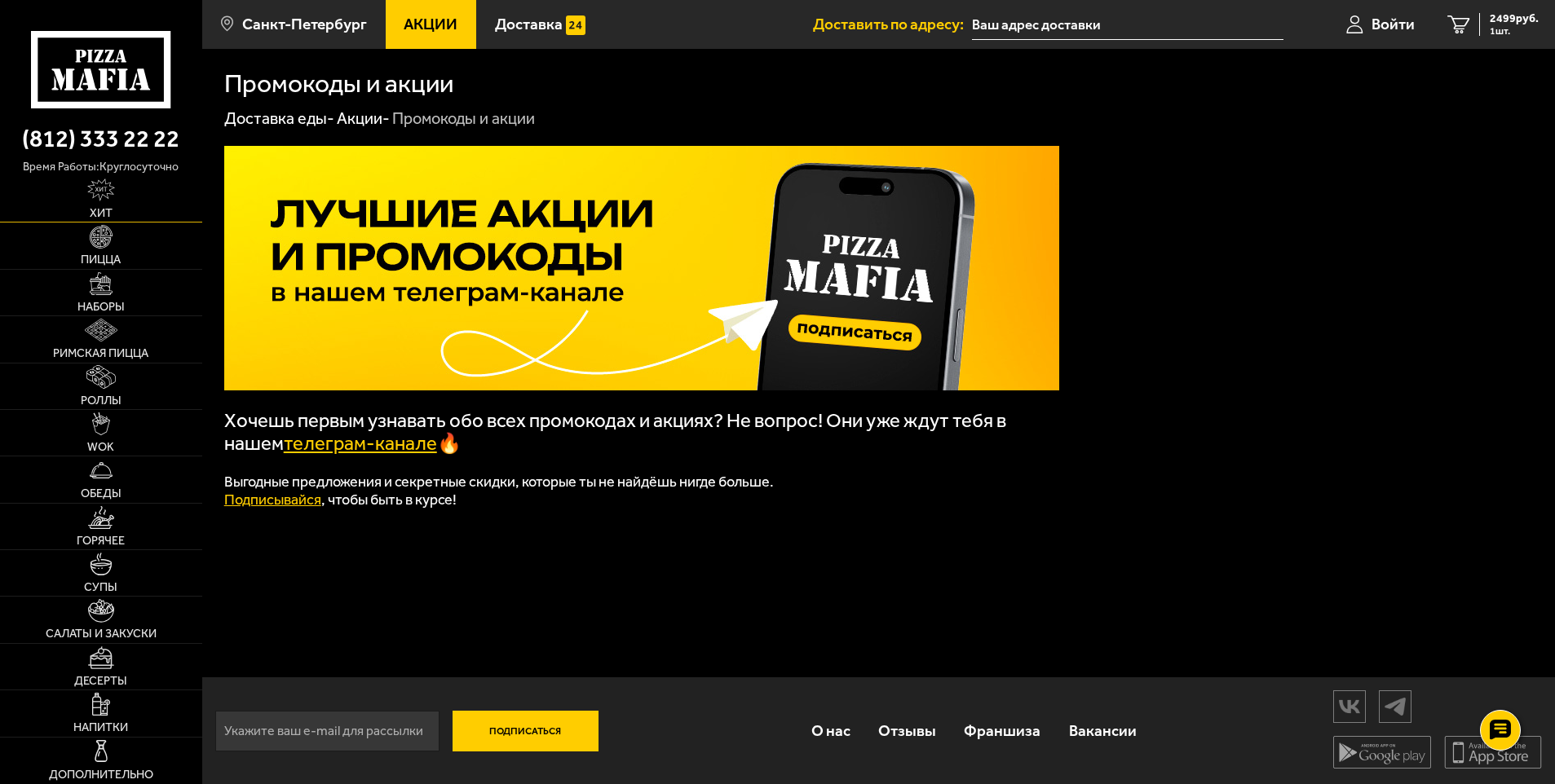 click on "Хит" at bounding box center [101, 199] 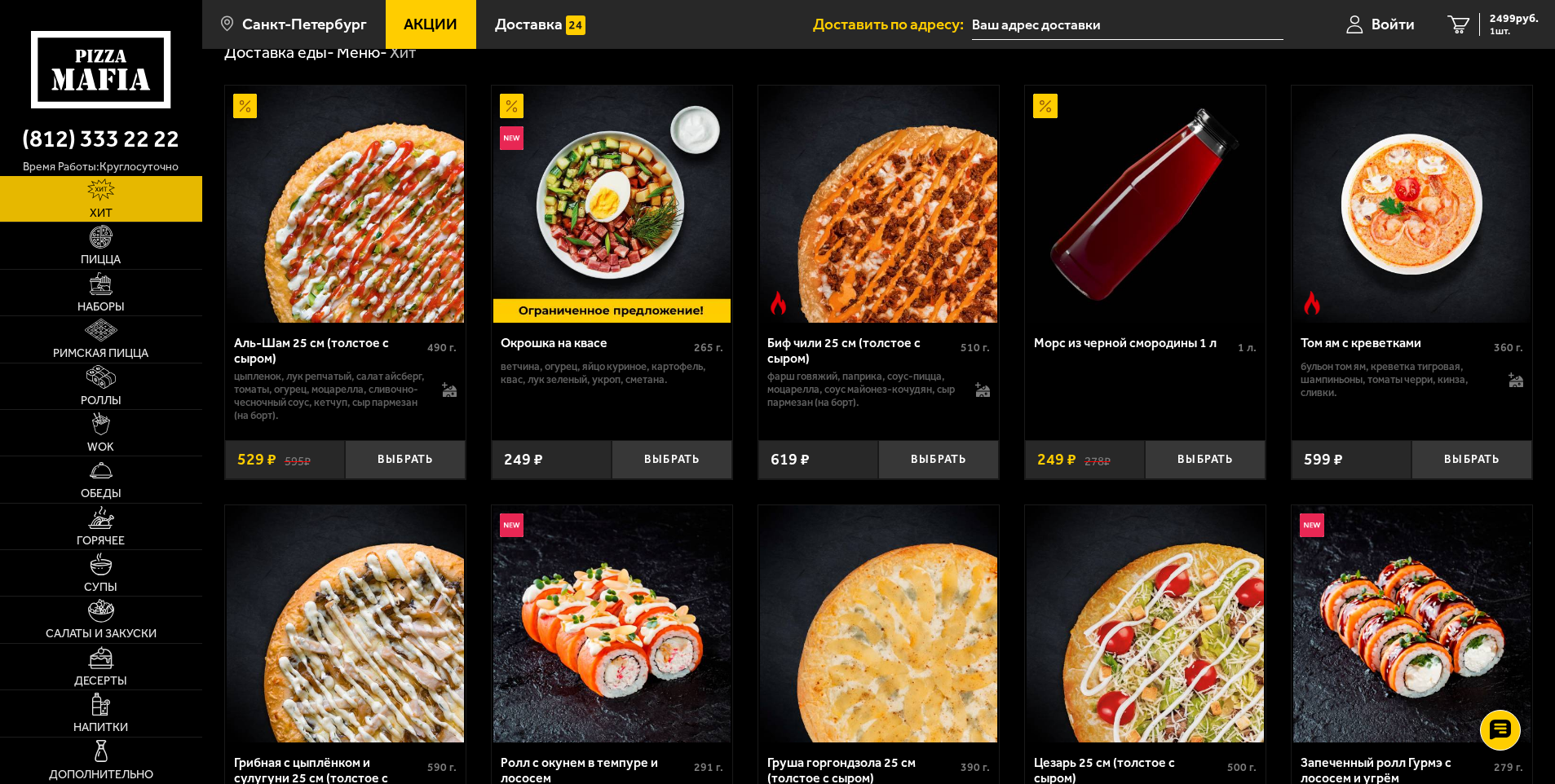 scroll, scrollTop: 420, scrollLeft: 0, axis: vertical 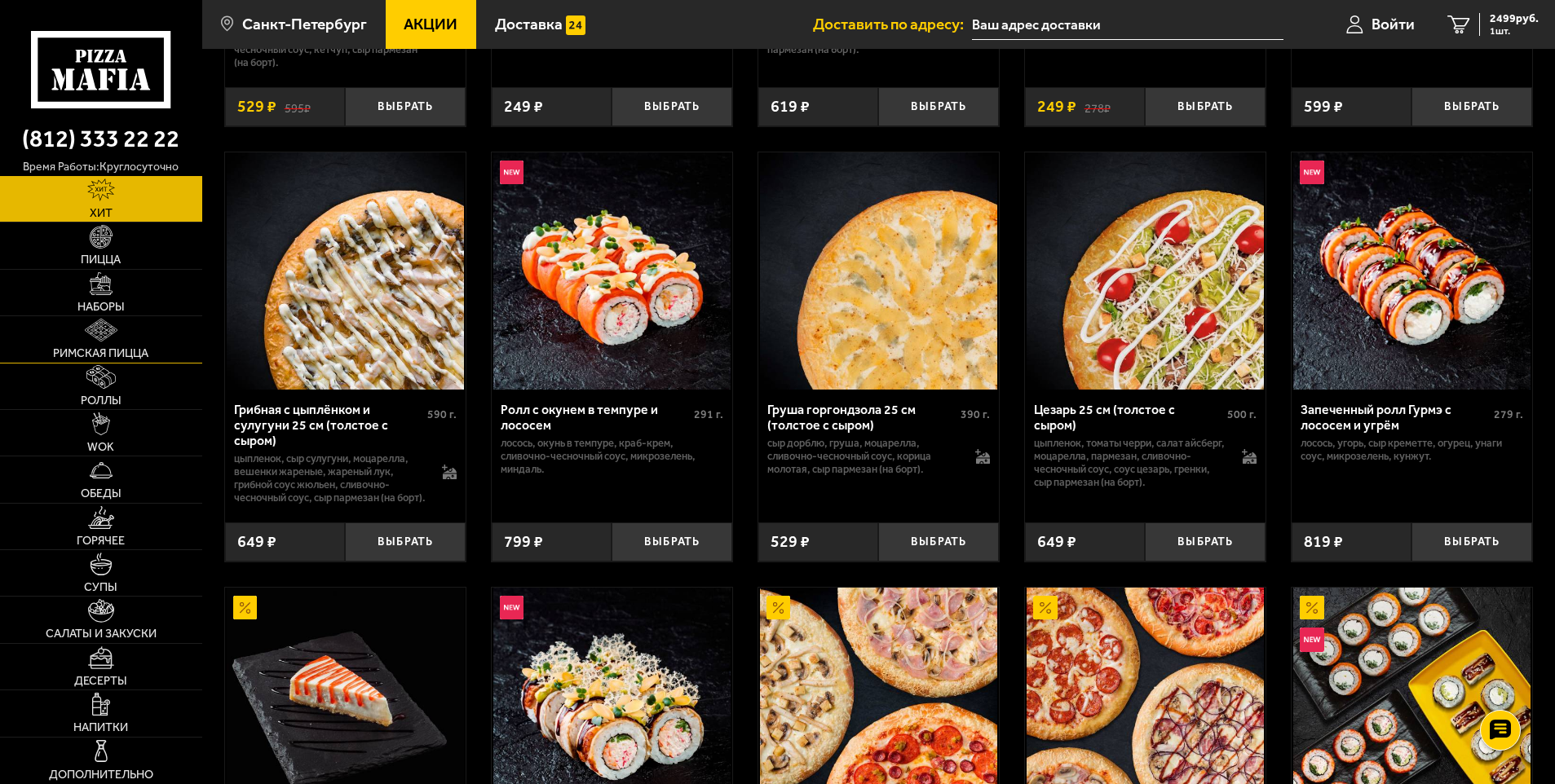 click at bounding box center (101, 330) 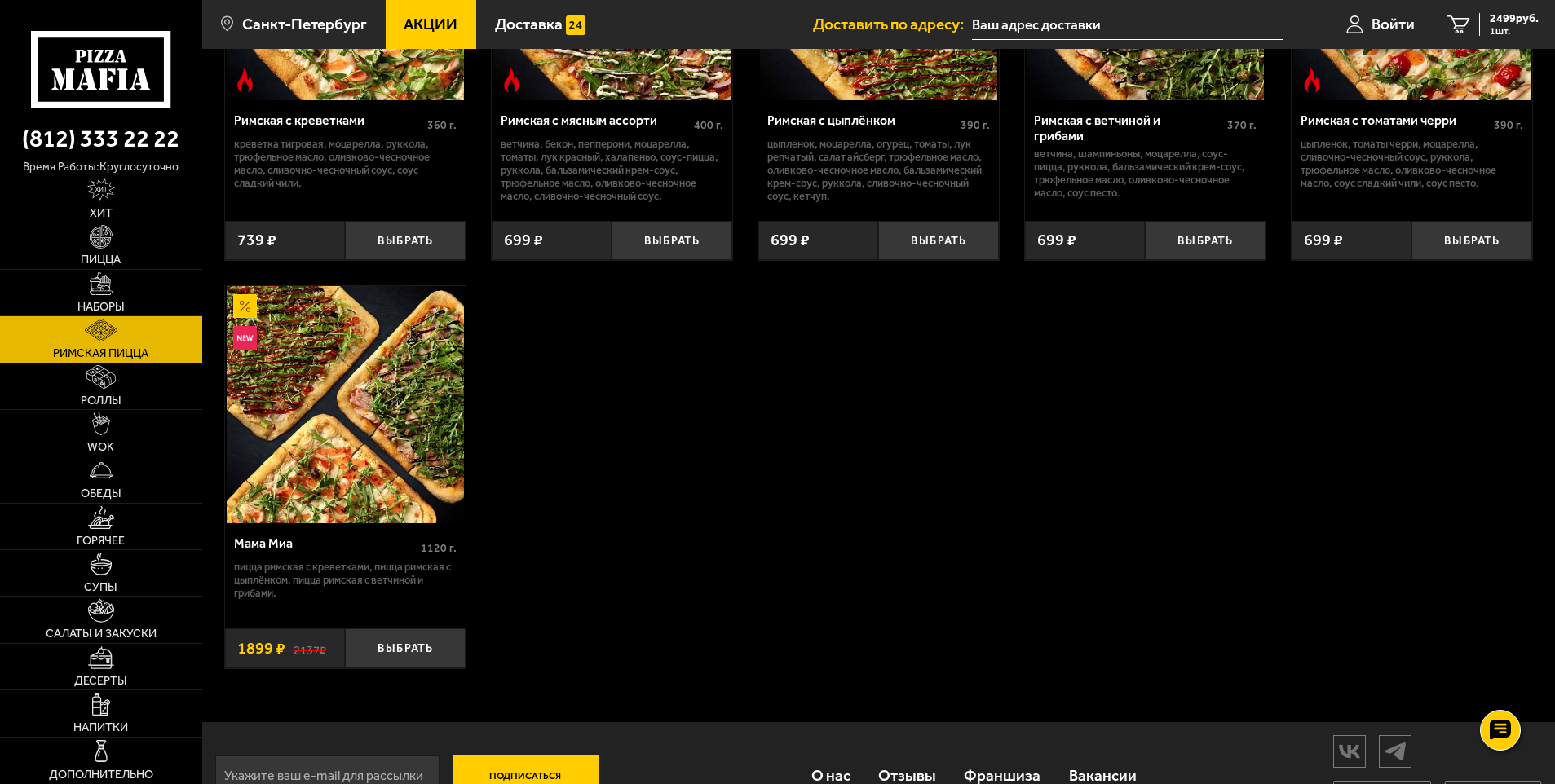 scroll, scrollTop: 326, scrollLeft: 0, axis: vertical 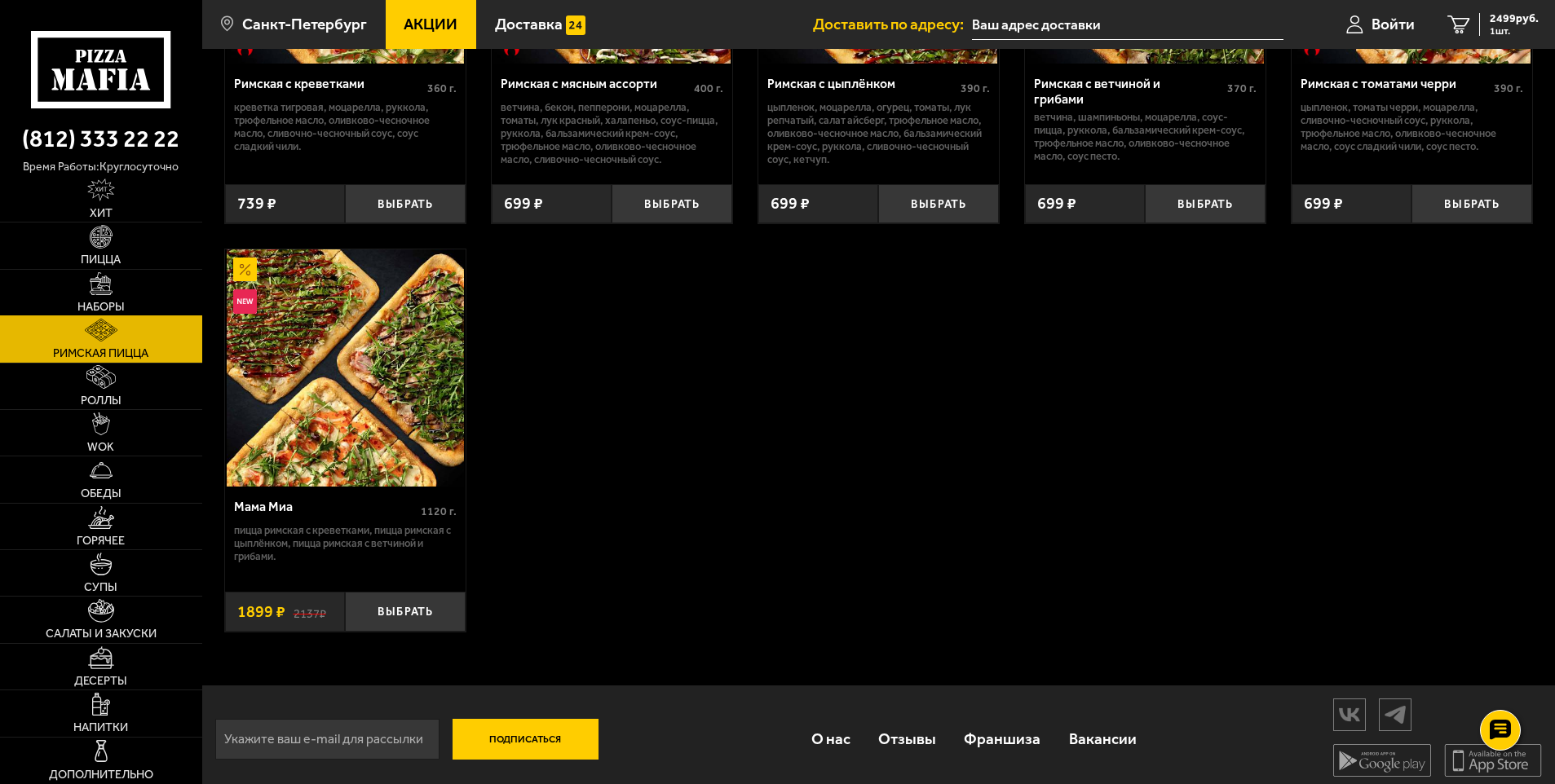 click at bounding box center [101, 284] 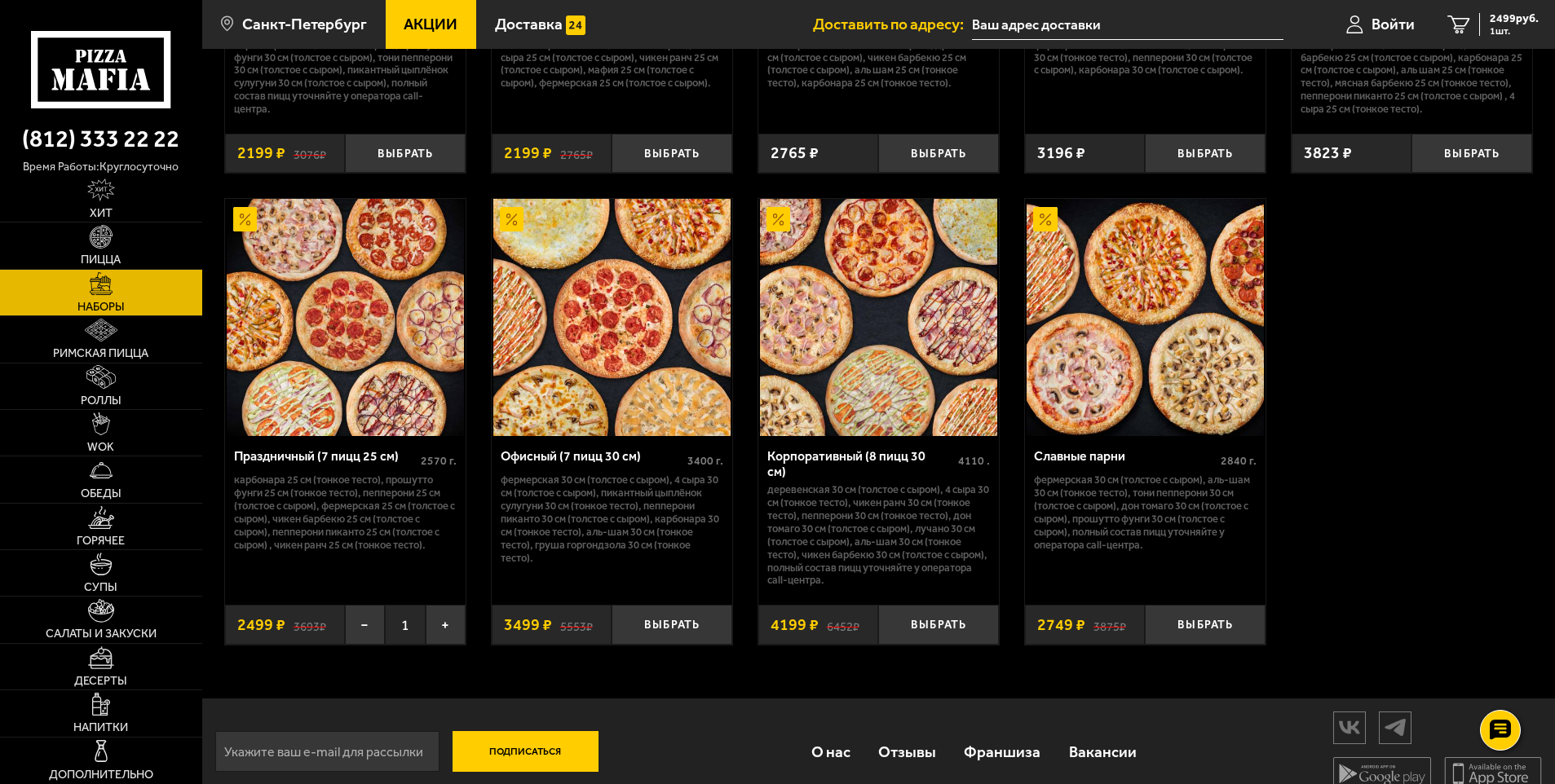 scroll, scrollTop: 2411, scrollLeft: 0, axis: vertical 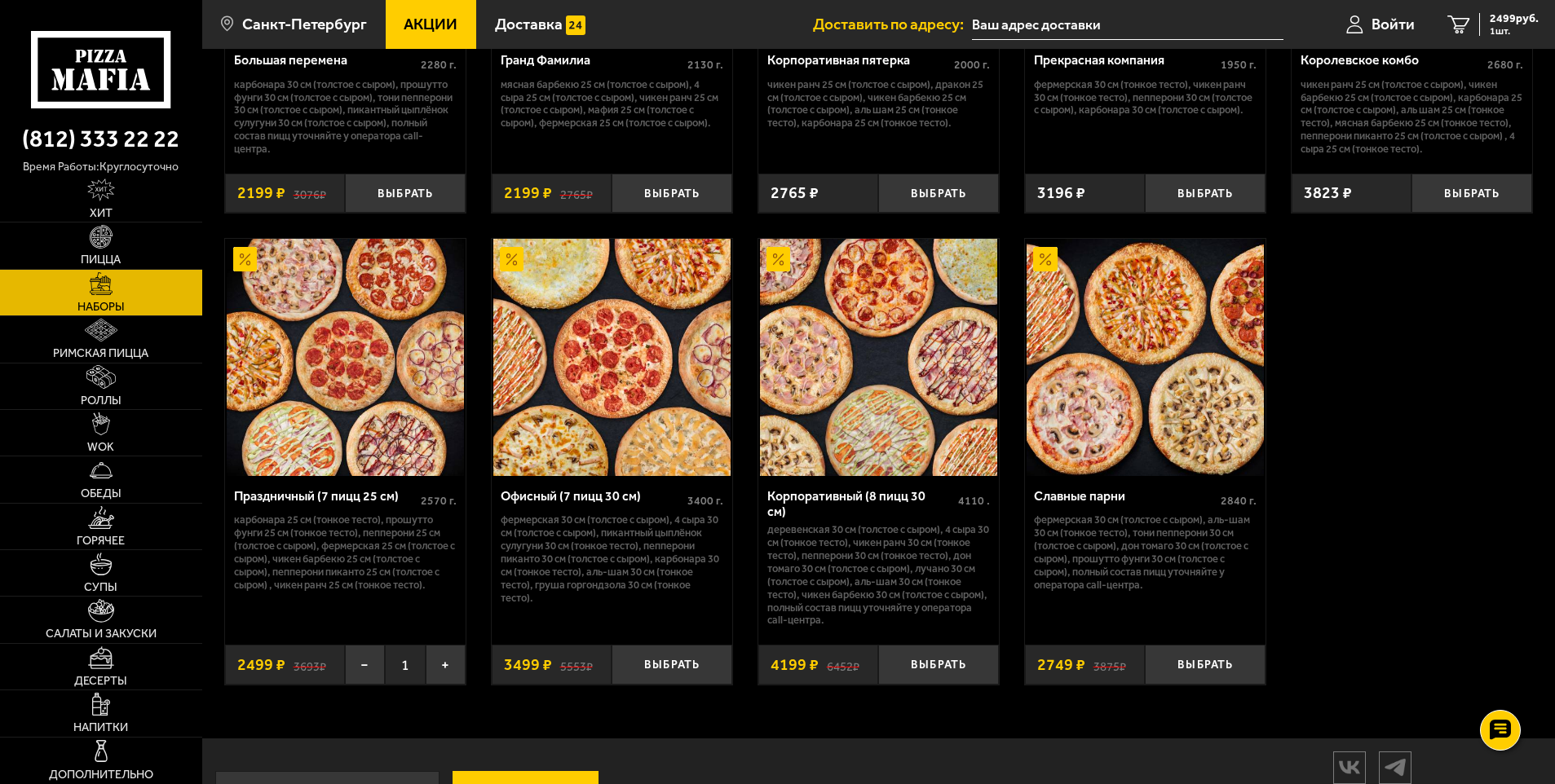 click on "Праздничный (7 пицц 25 см)" at bounding box center (327, 496) 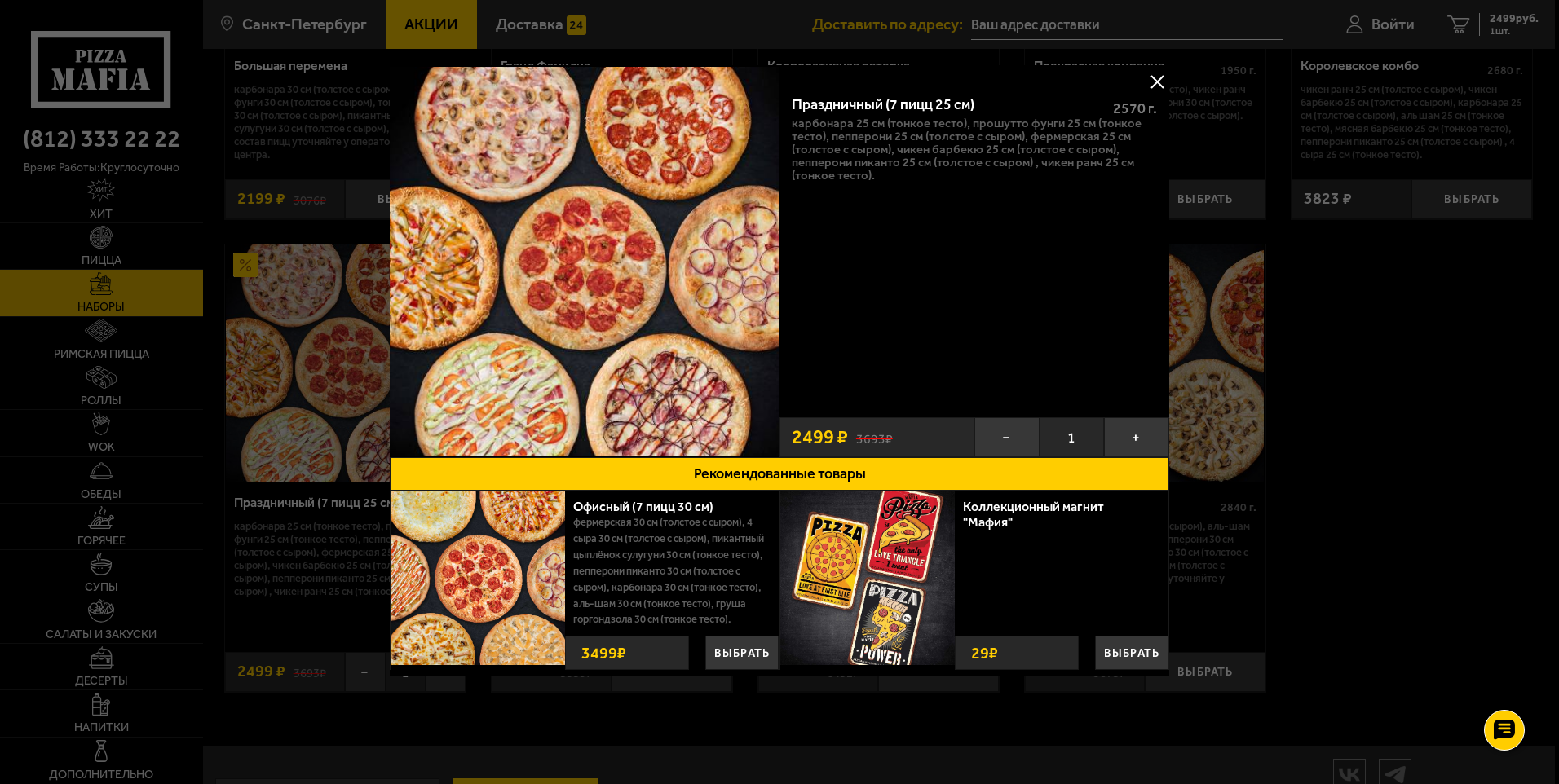 click on "Фермерская 30 см (толстое с сыром), 4 сыра 30 см (толстое с сыром), Пикантный цыплёнок сулугуни 30 см (тонкое тесто), Пепперони Пиканто 30 см (толстое с сыром), Карбонара 30 см (тонкое тесто), Аль-Шам 30 см (тонкое тесто), Груша горгондзола 30 см (тонкое тесто)." at bounding box center [669, 570] 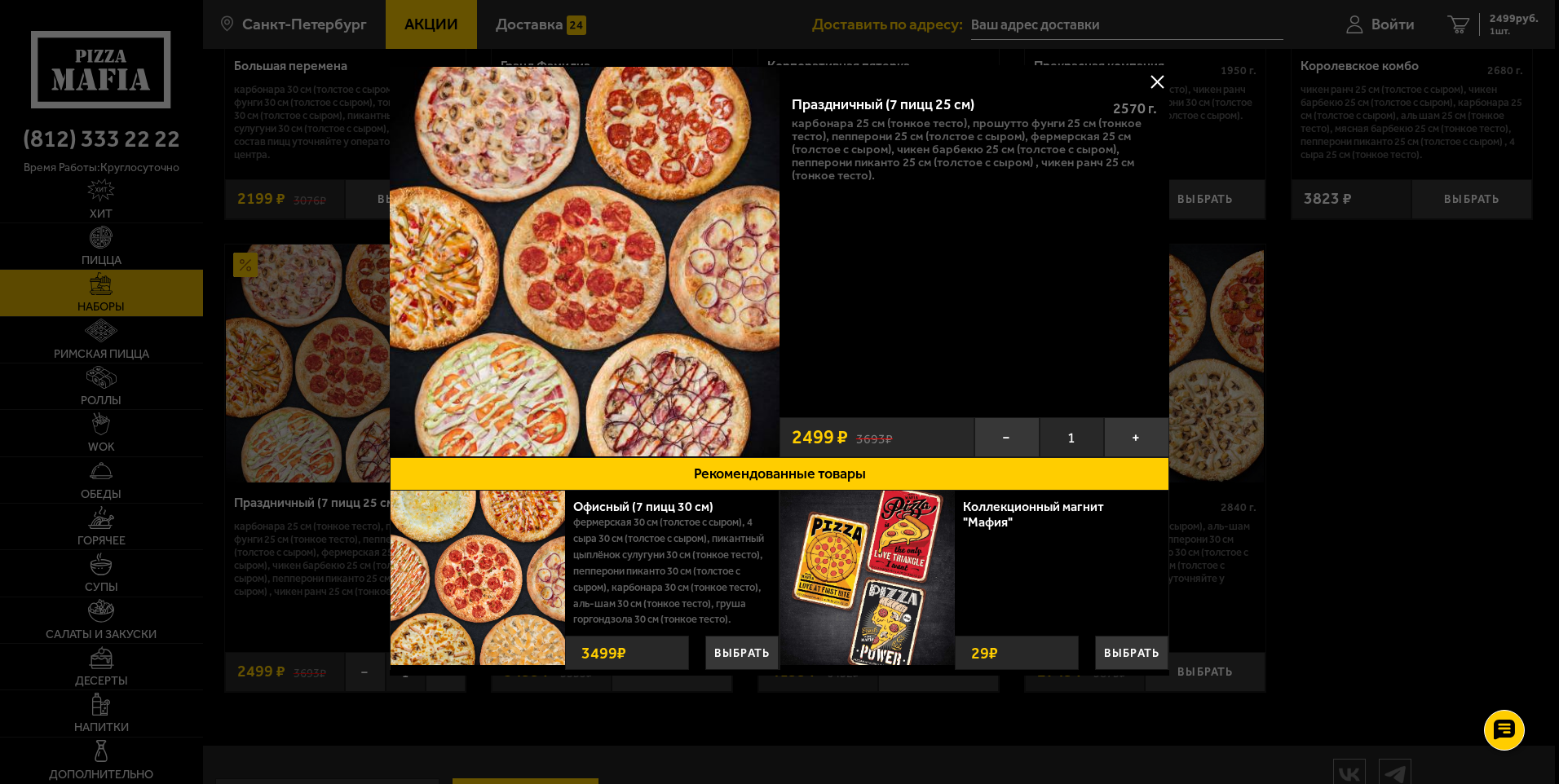 click at bounding box center (1157, 81) 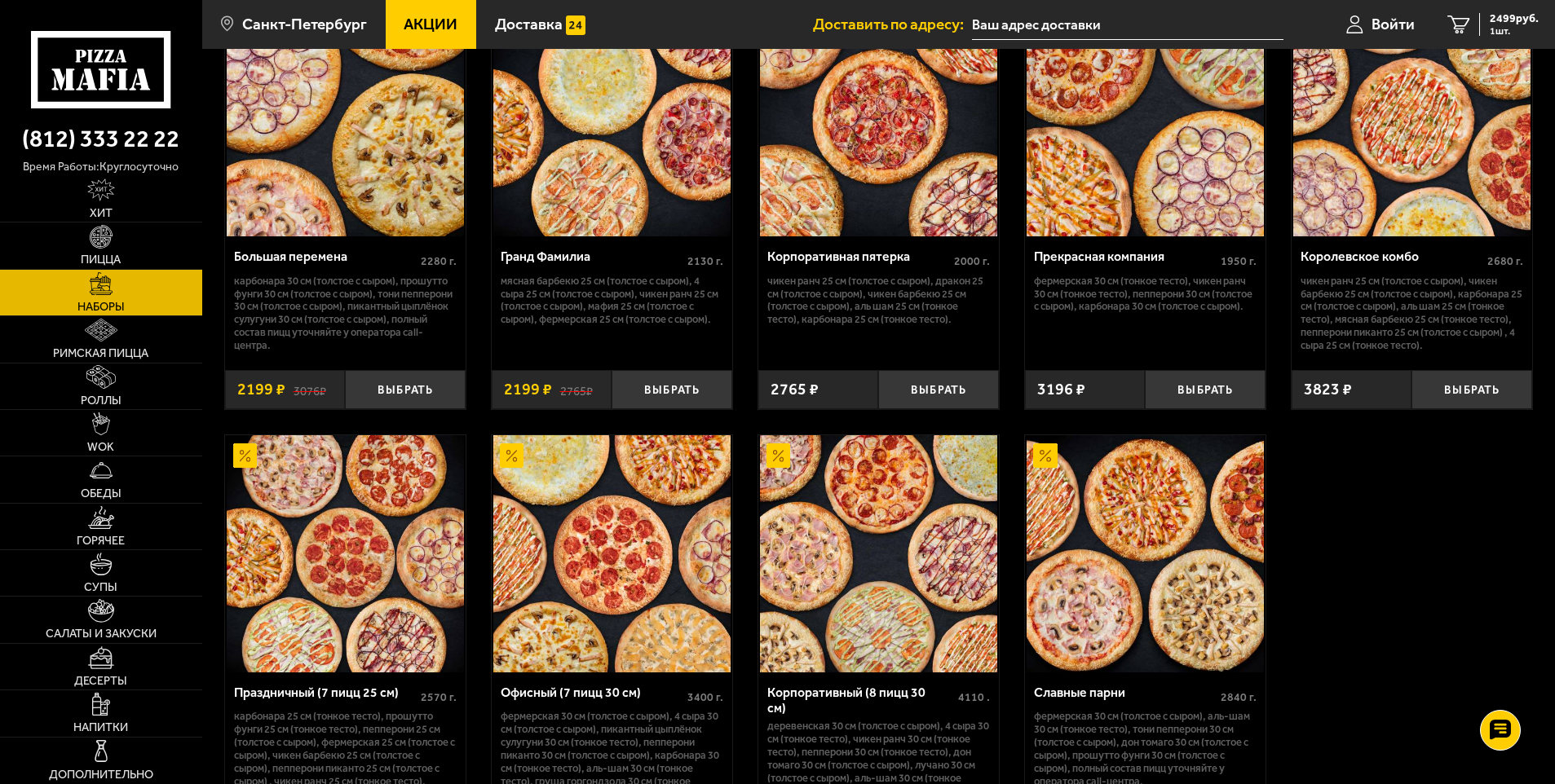 scroll, scrollTop: 2003, scrollLeft: 0, axis: vertical 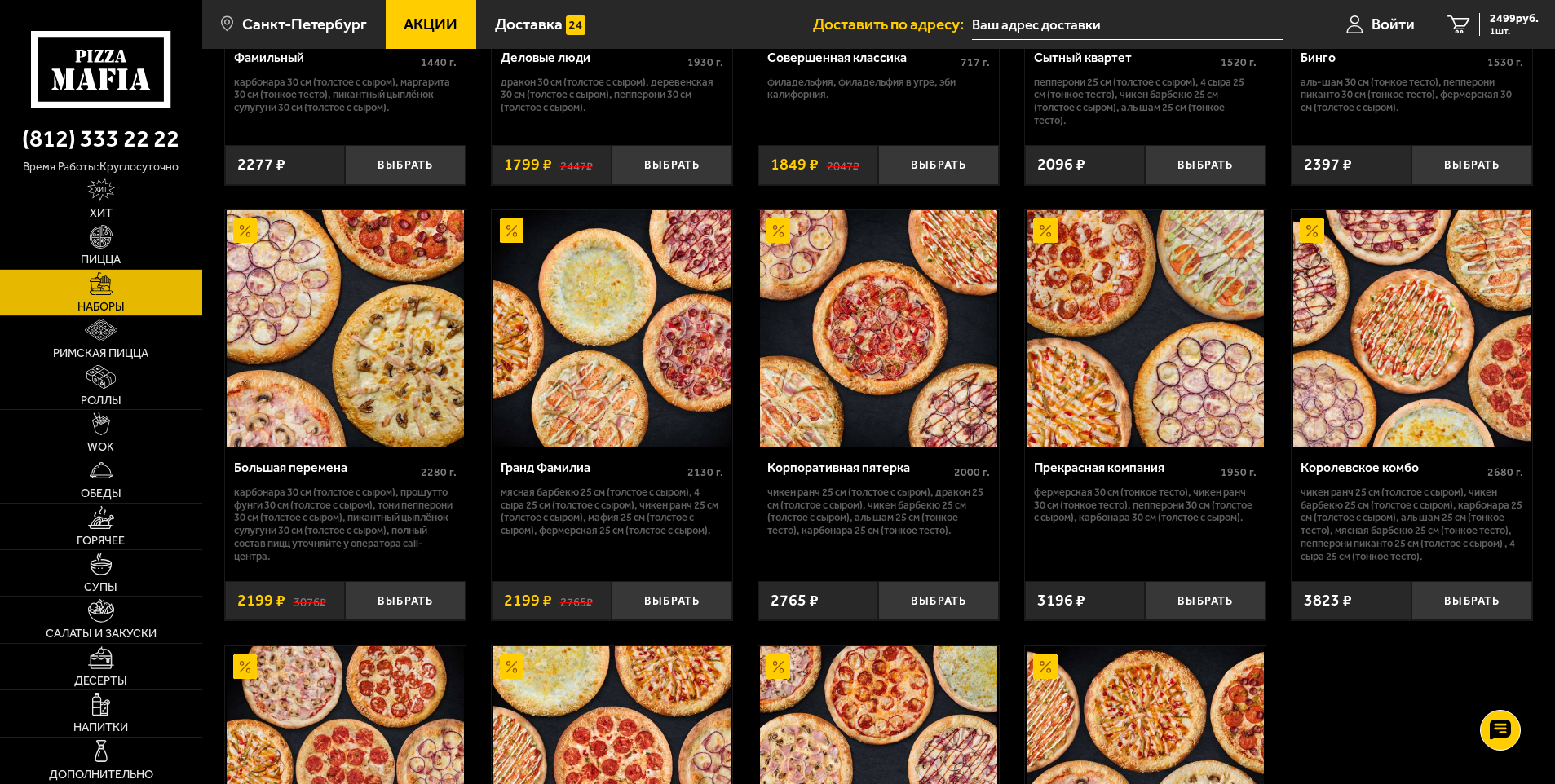click on "Акции" at bounding box center [431, 24] 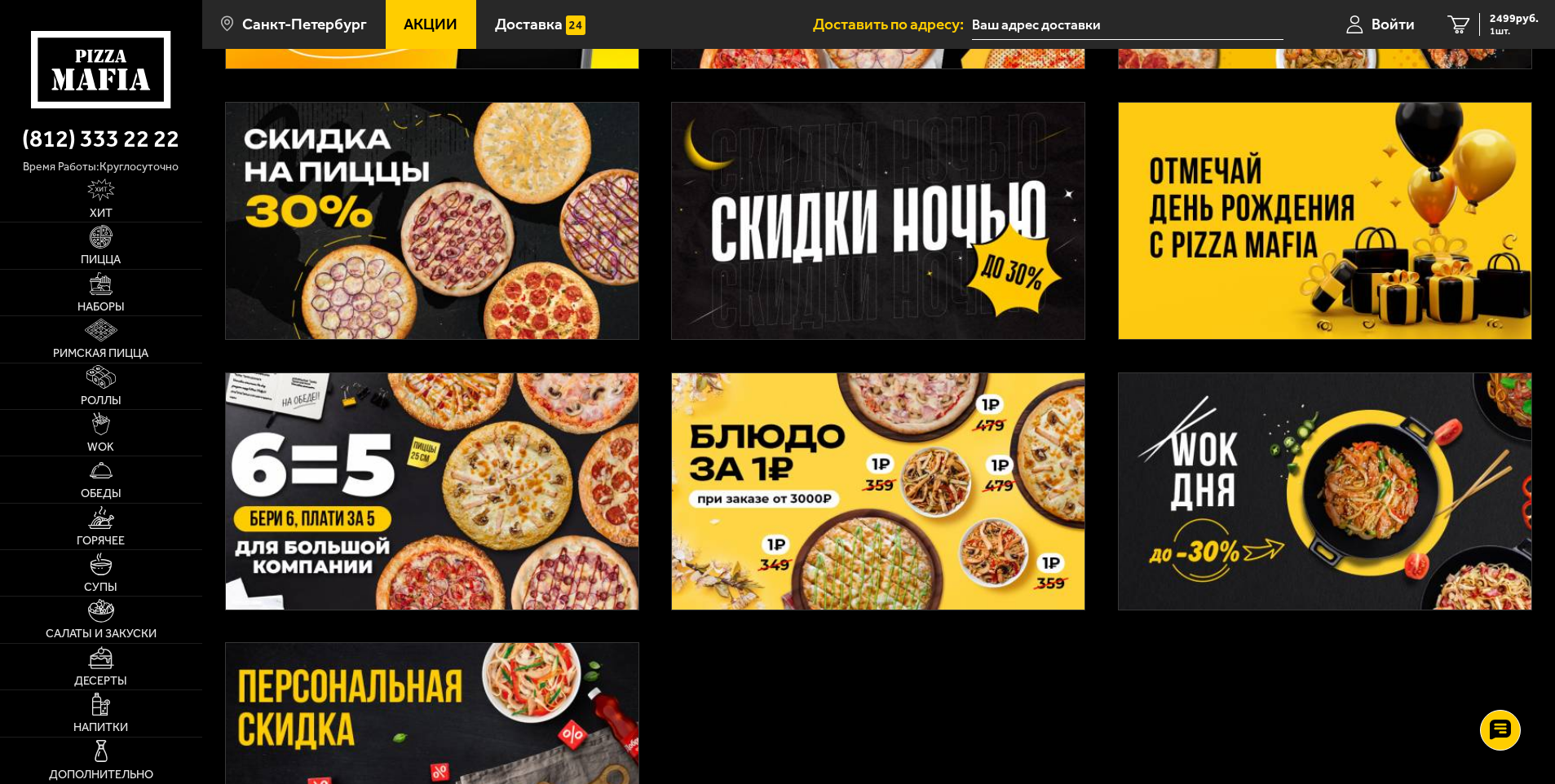 scroll, scrollTop: 326, scrollLeft: 0, axis: vertical 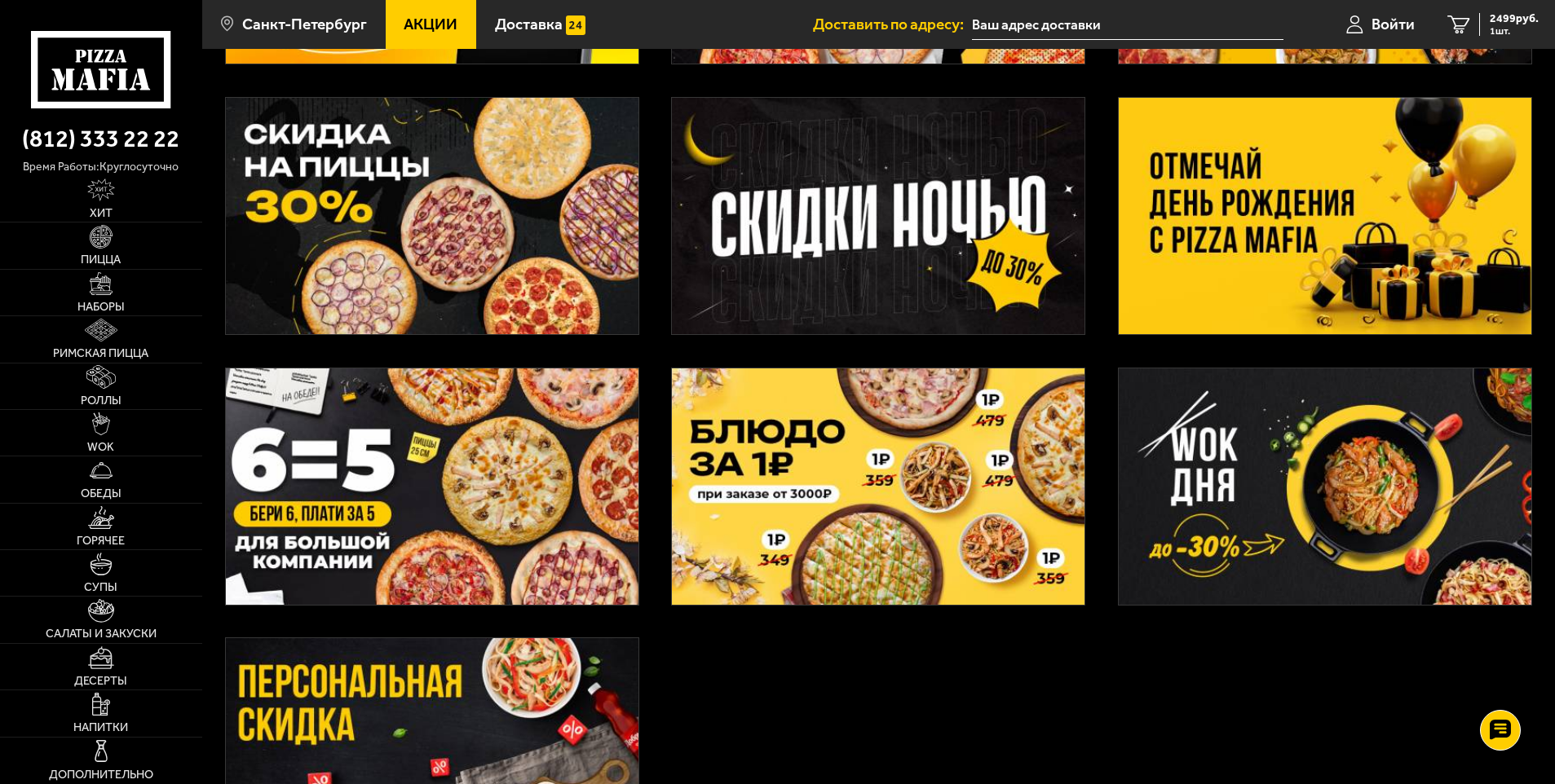 click at bounding box center (878, 487) 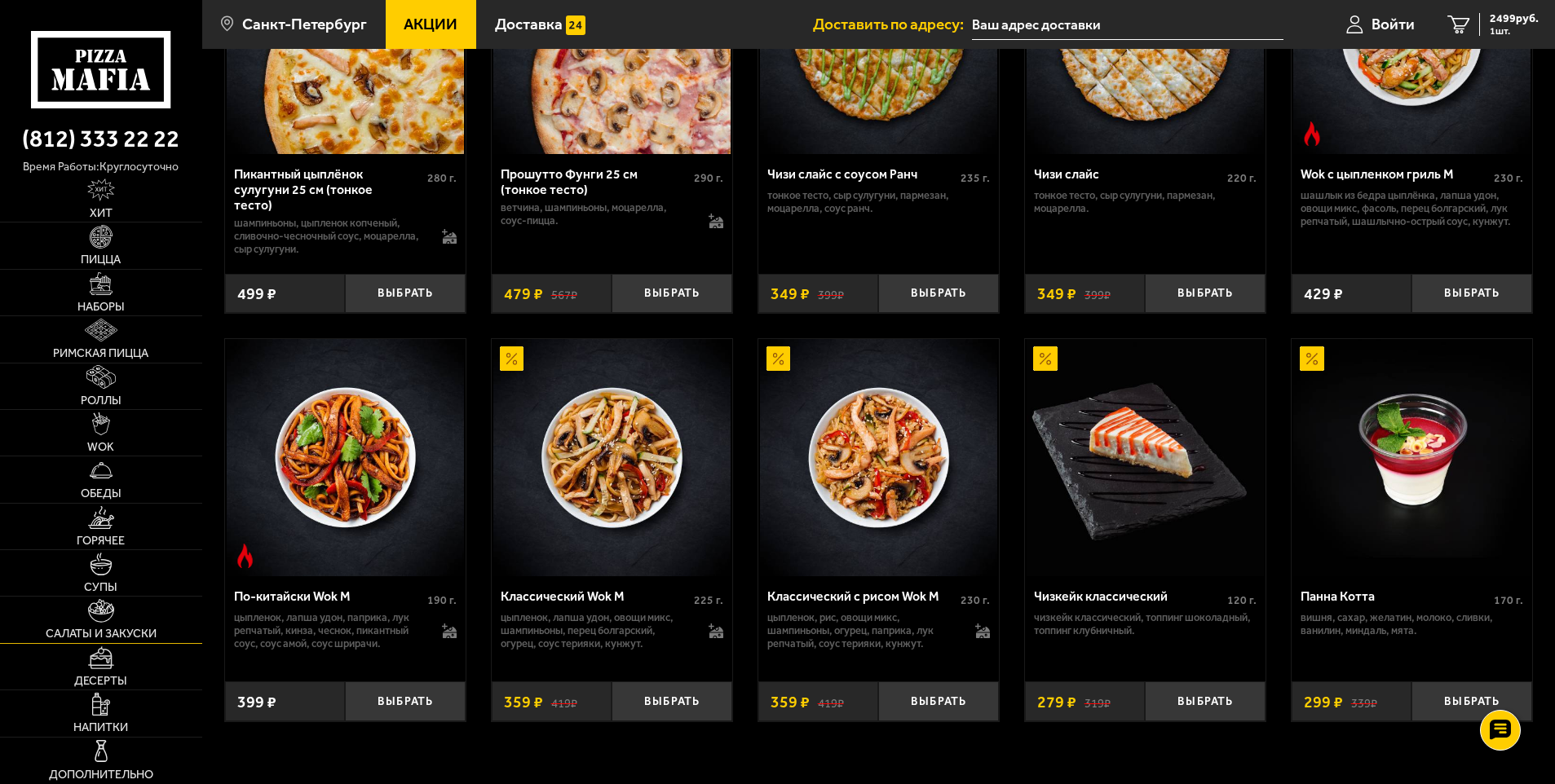 scroll, scrollTop: 939, scrollLeft: 0, axis: vertical 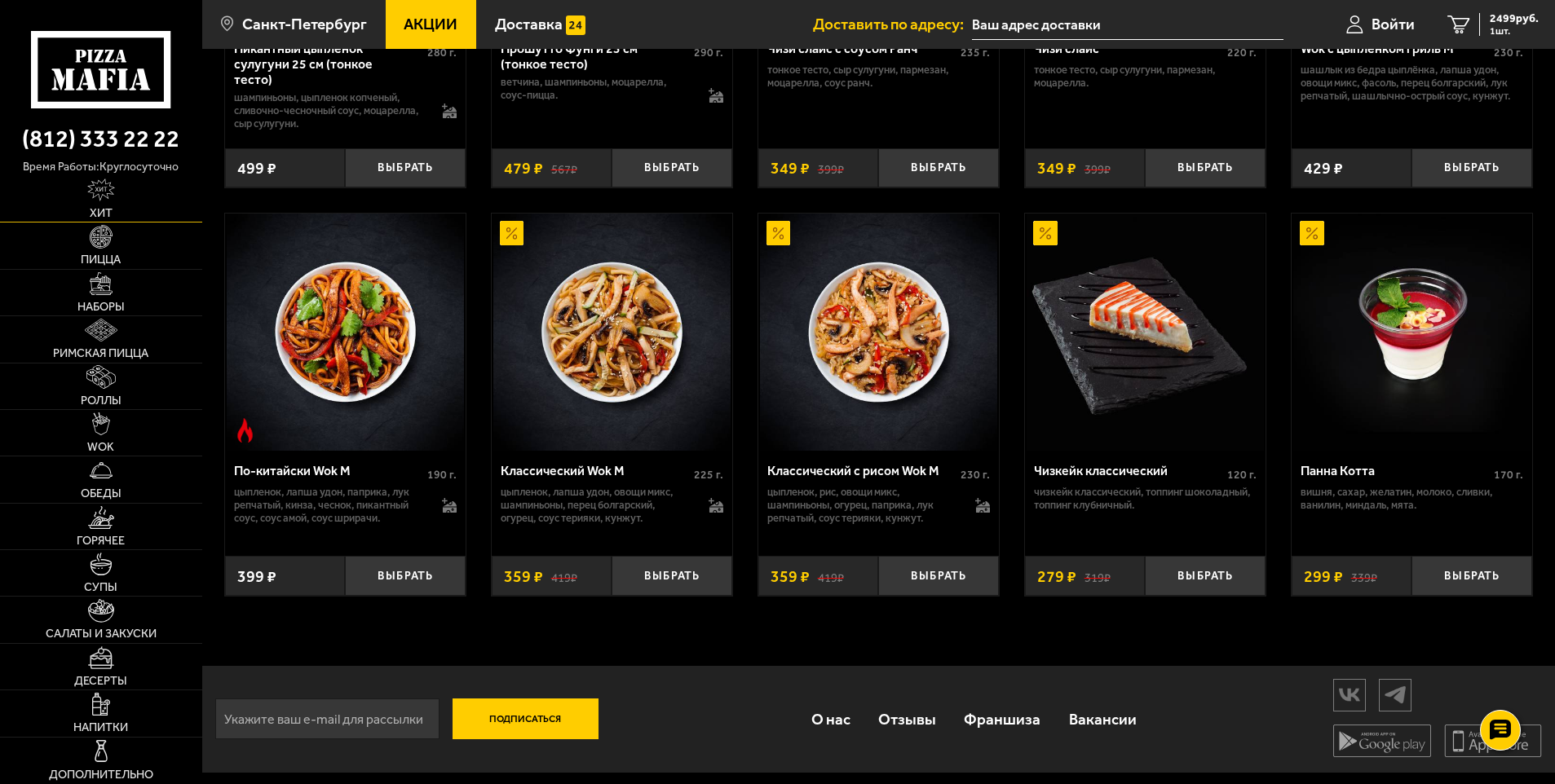 click at bounding box center [101, 190] 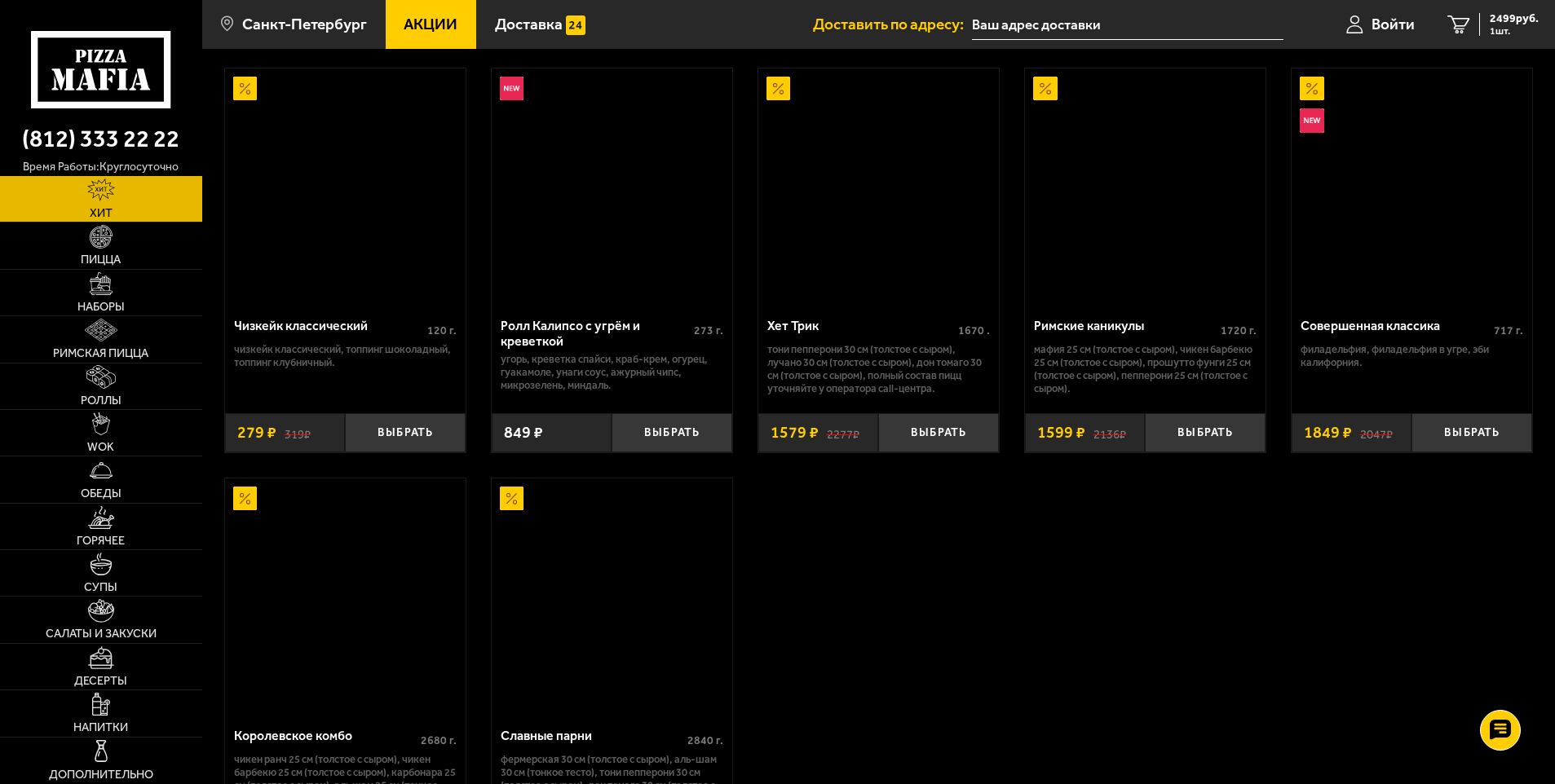 scroll, scrollTop: 0, scrollLeft: 0, axis: both 